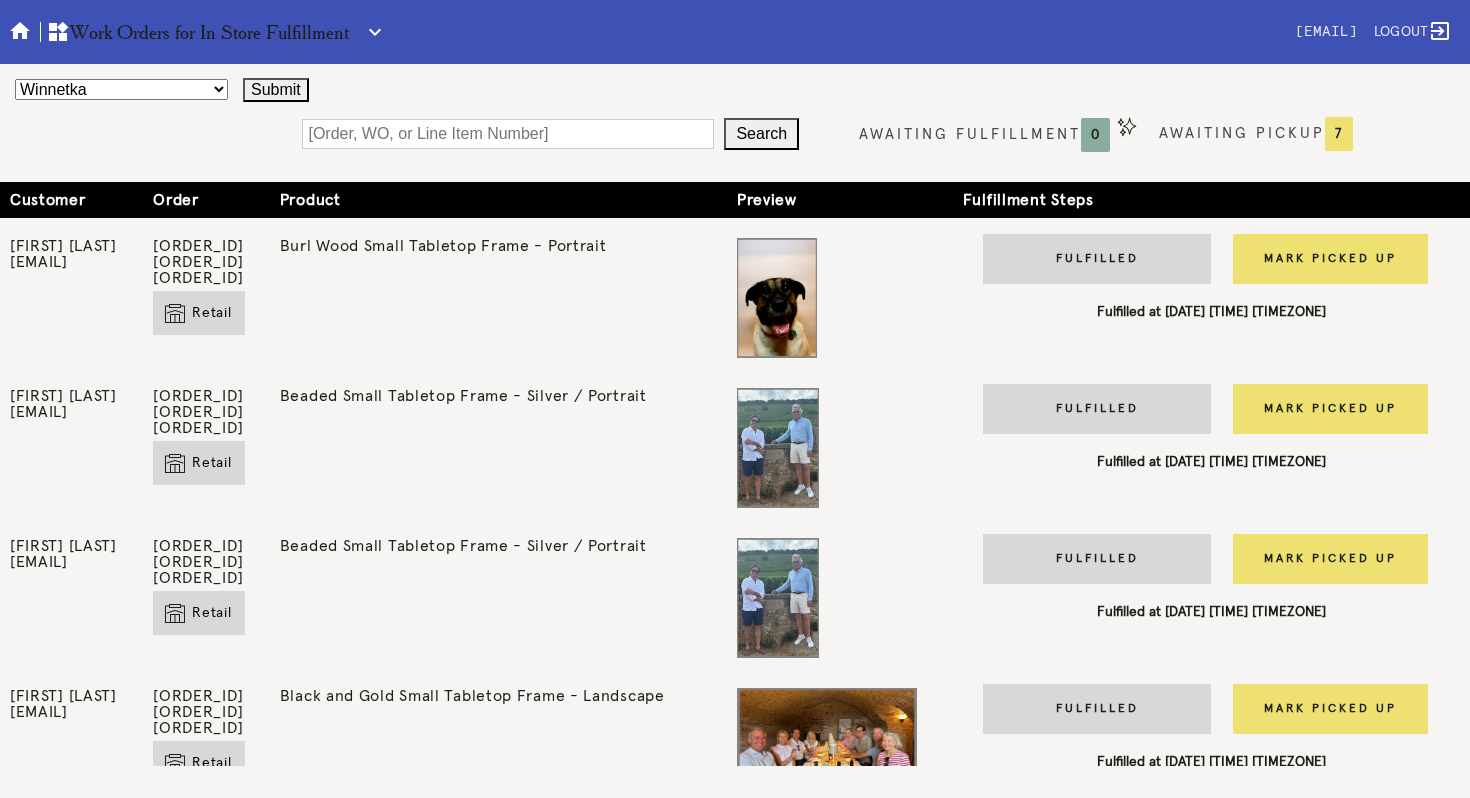 scroll, scrollTop: 0, scrollLeft: 0, axis: both 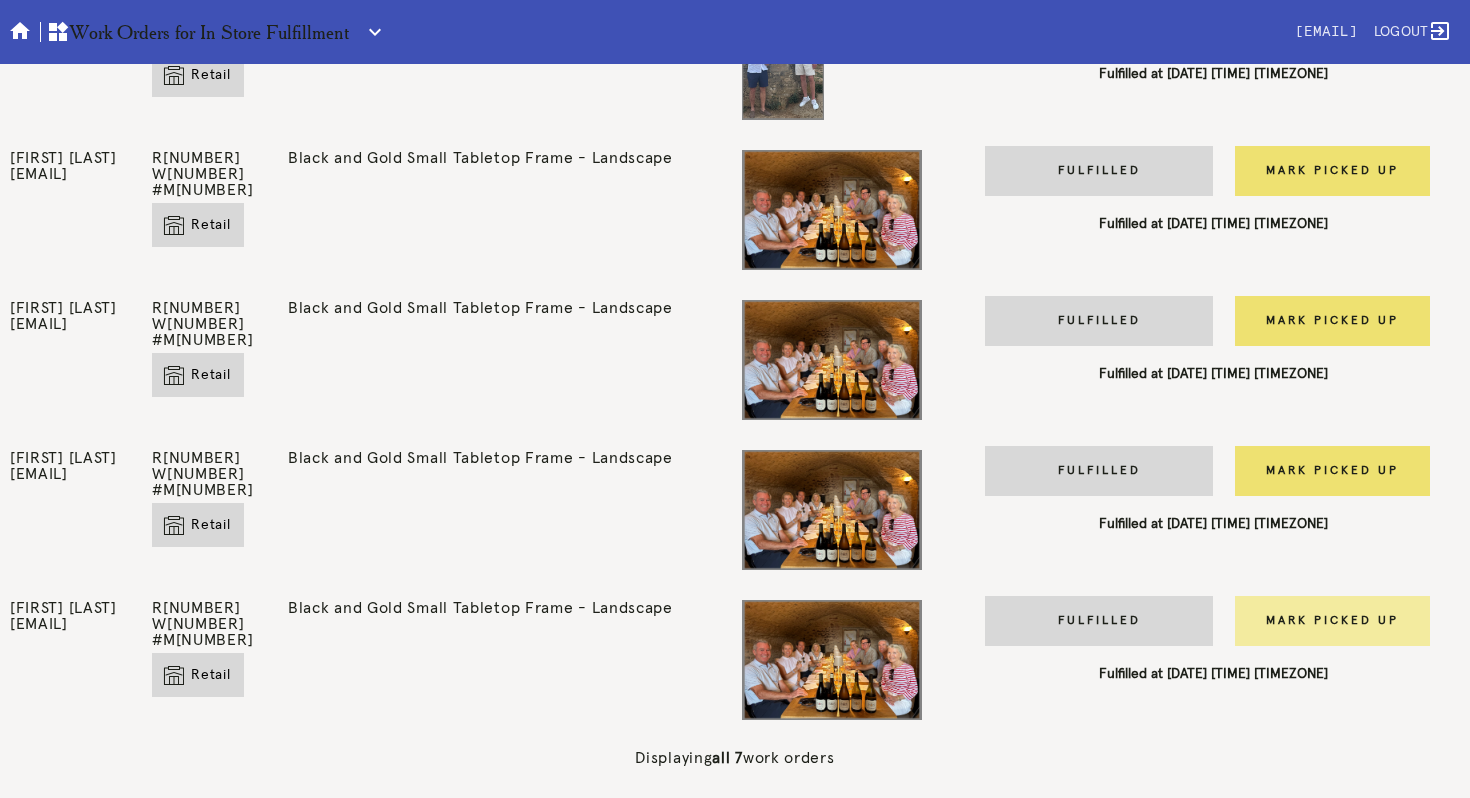 click on "Mark Picked Up" at bounding box center [1332, 621] 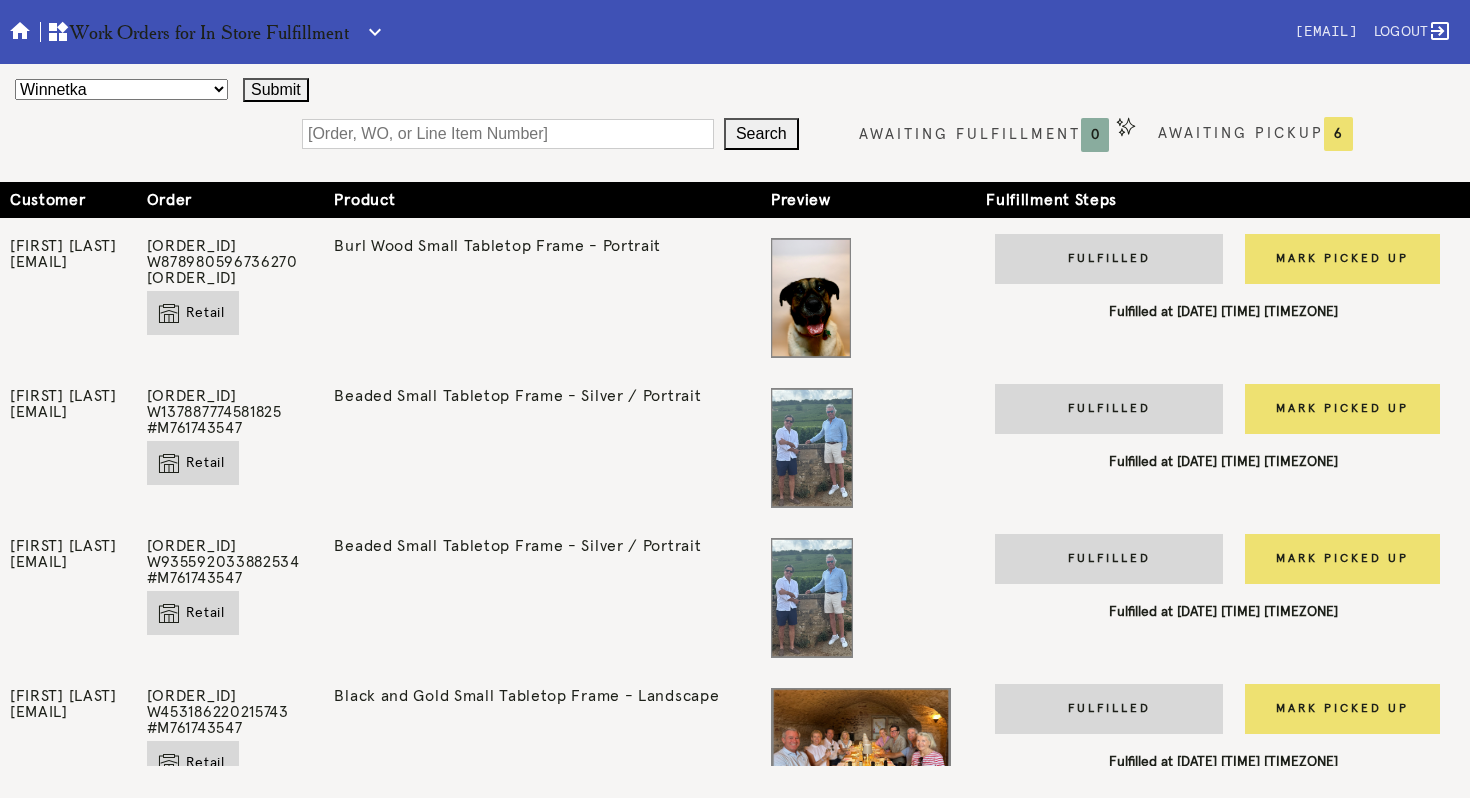 scroll, scrollTop: 0, scrollLeft: 0, axis: both 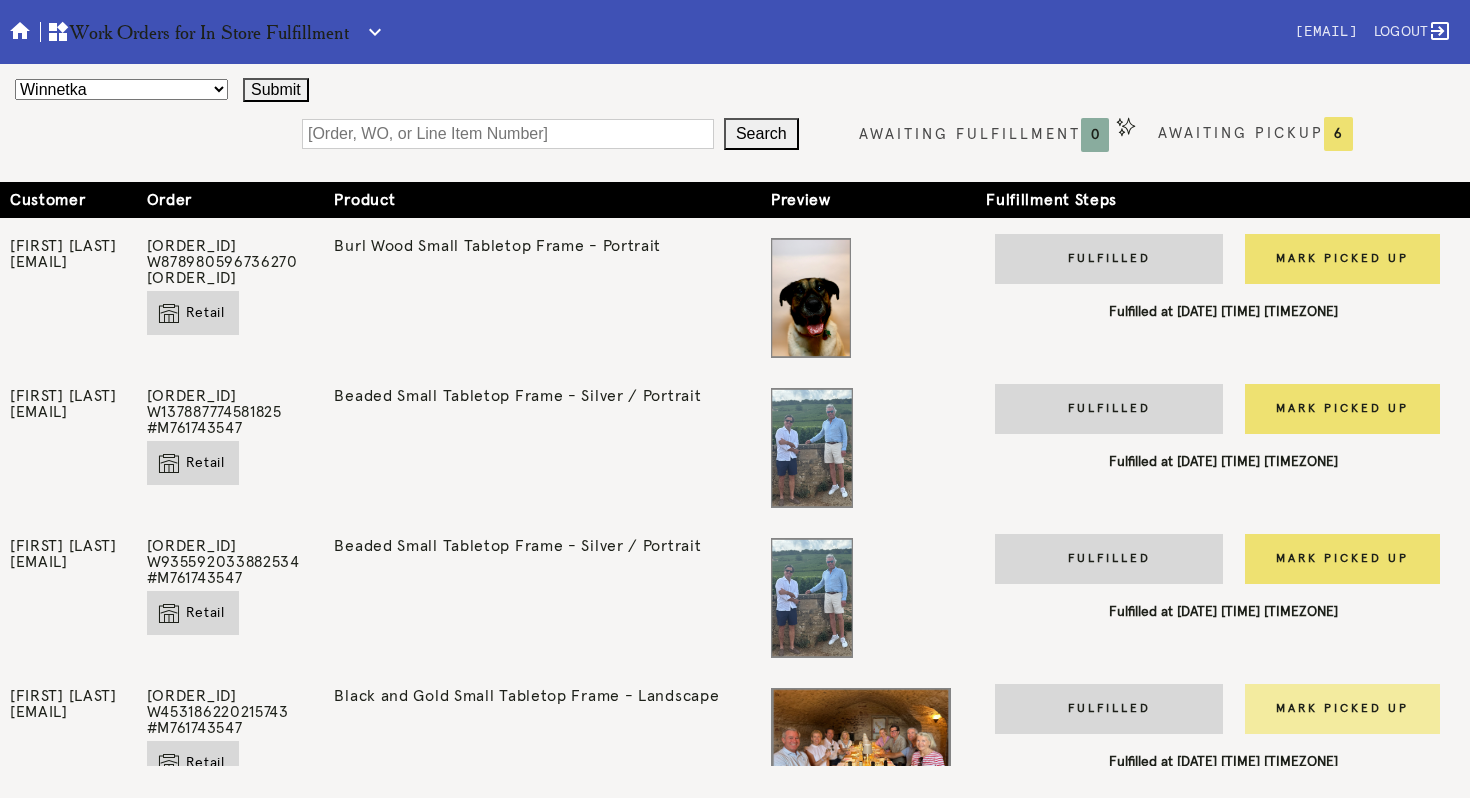 click on "Mark Picked Up" at bounding box center [1342, 709] 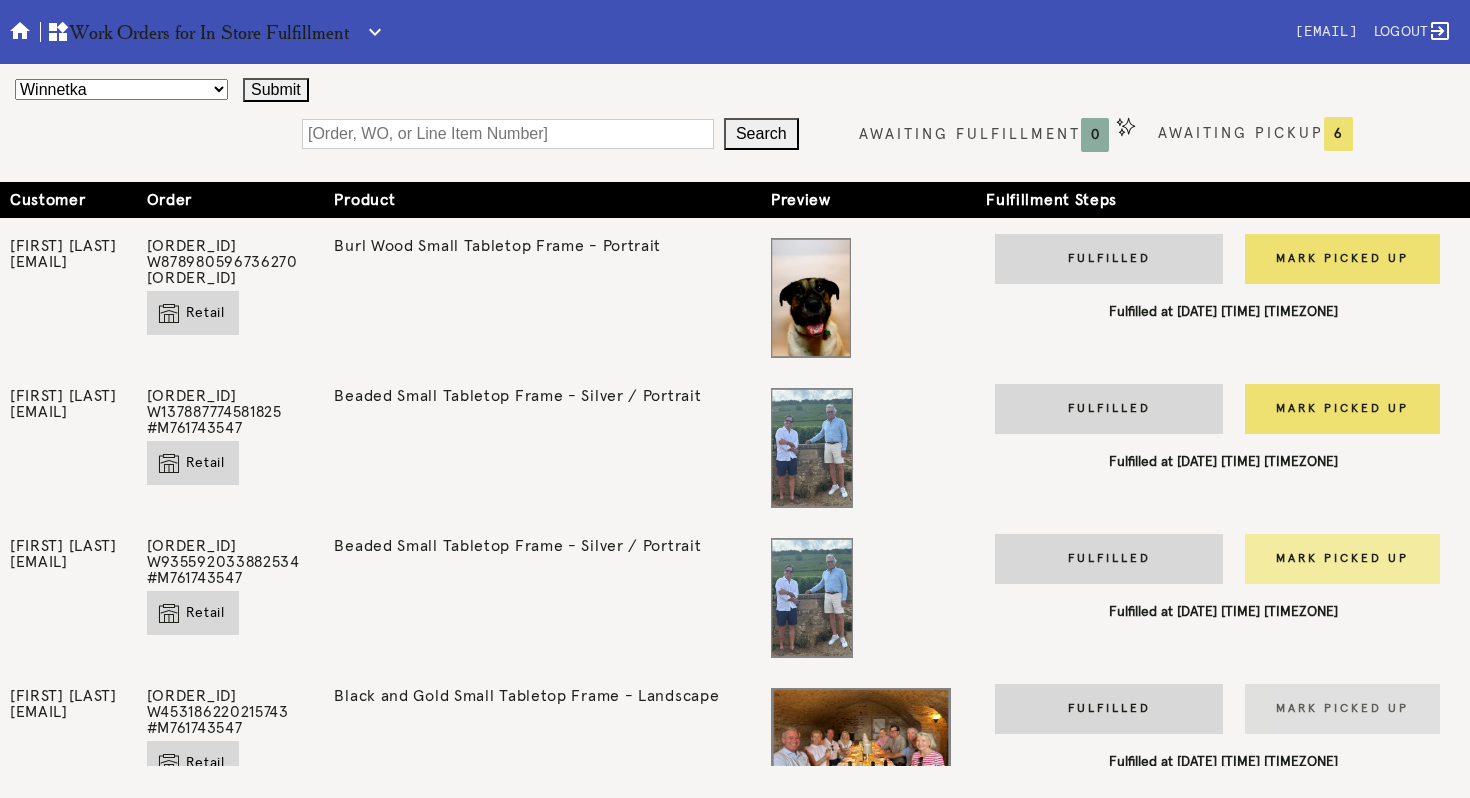 click on "Mark Picked Up" at bounding box center [1342, 559] 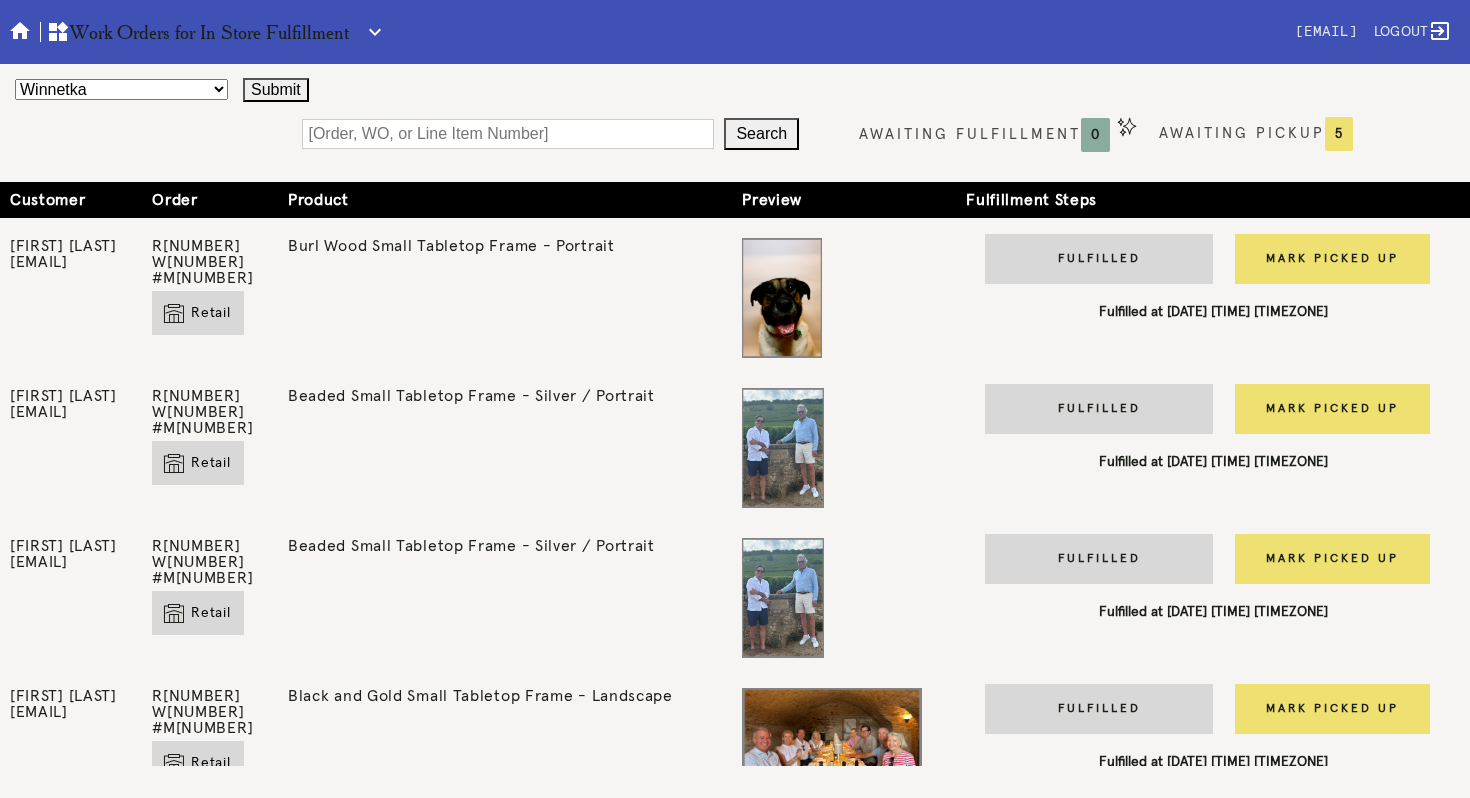 scroll, scrollTop: 0, scrollLeft: 0, axis: both 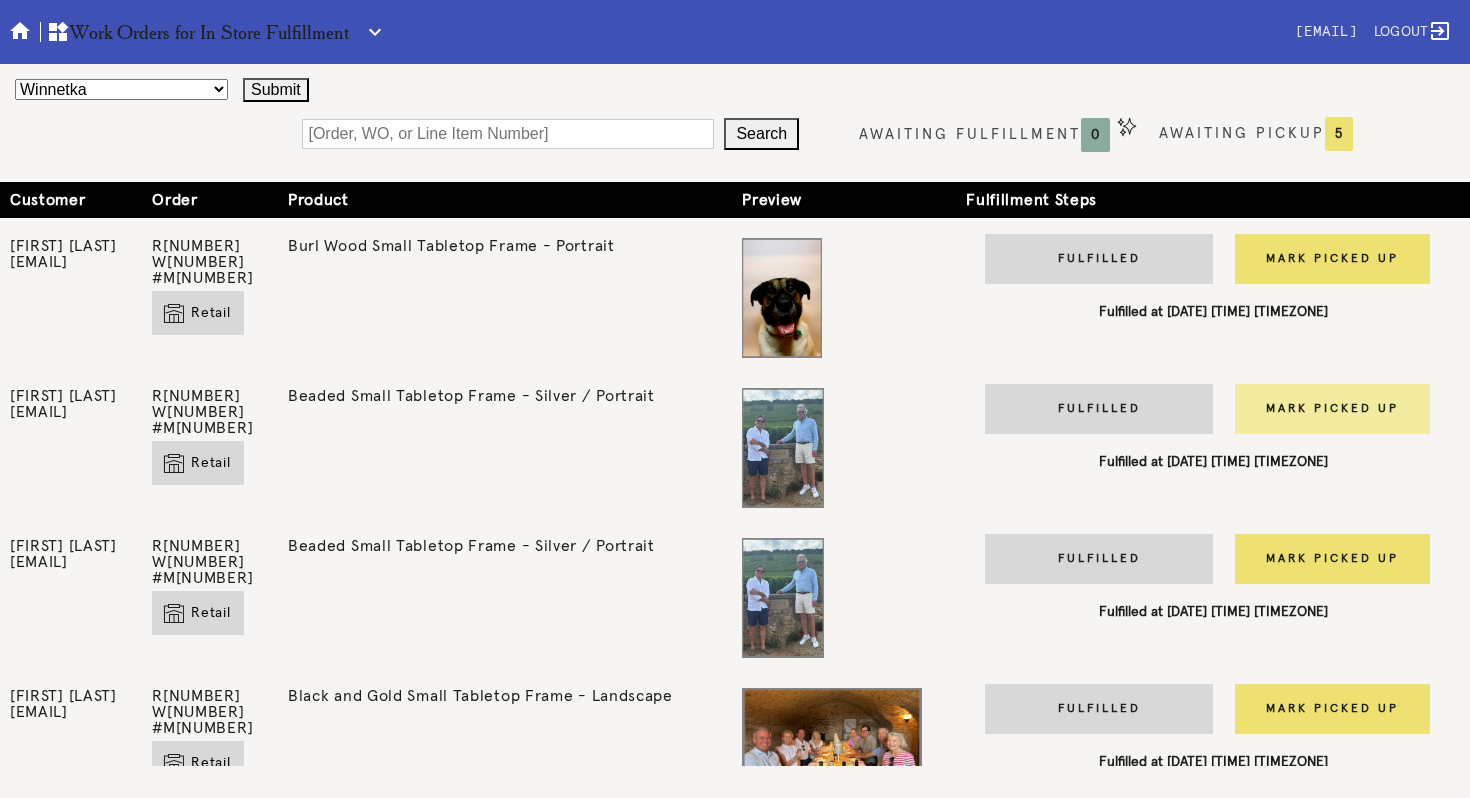 click on "Mark Picked Up" at bounding box center (1332, 409) 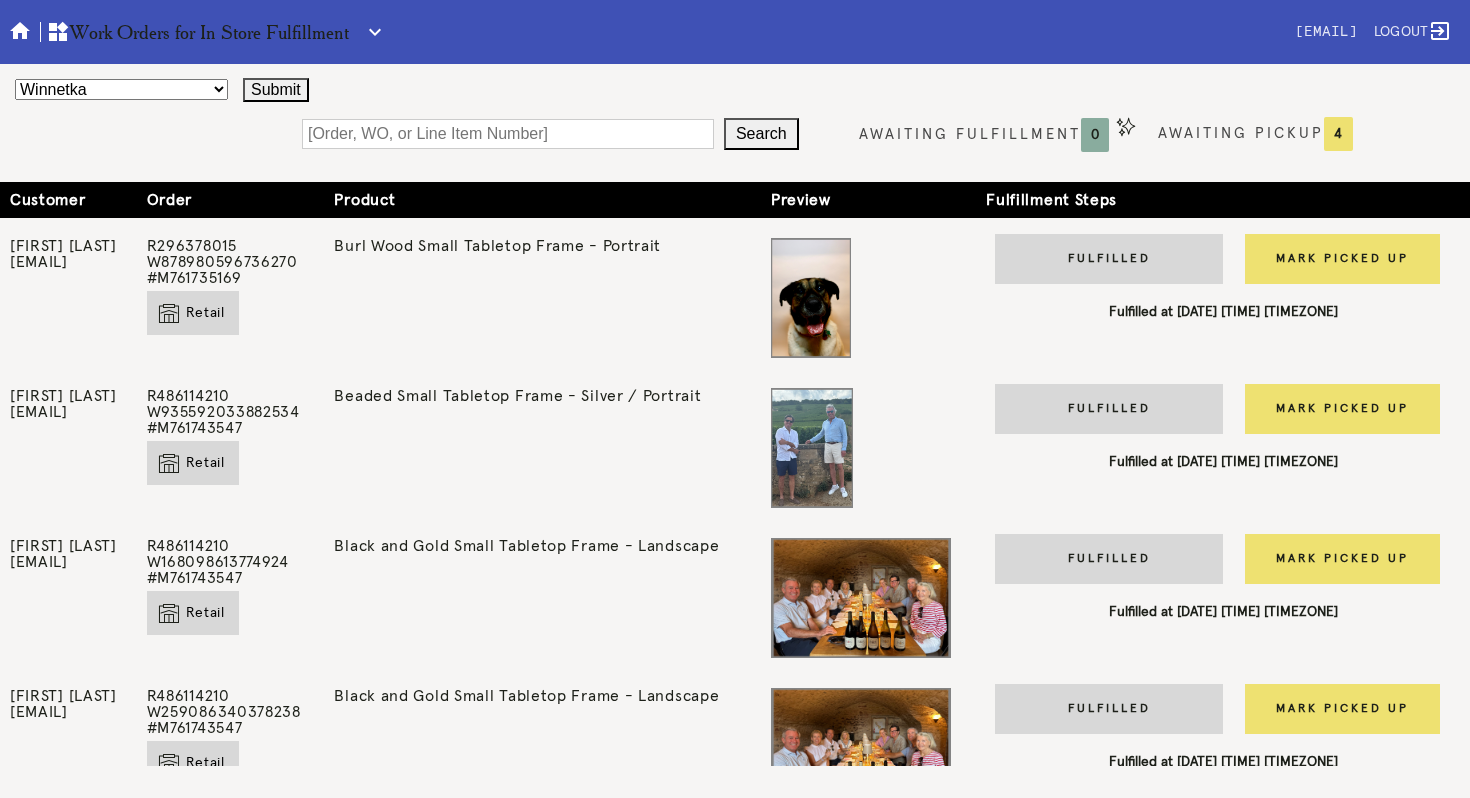 scroll, scrollTop: 0, scrollLeft: 0, axis: both 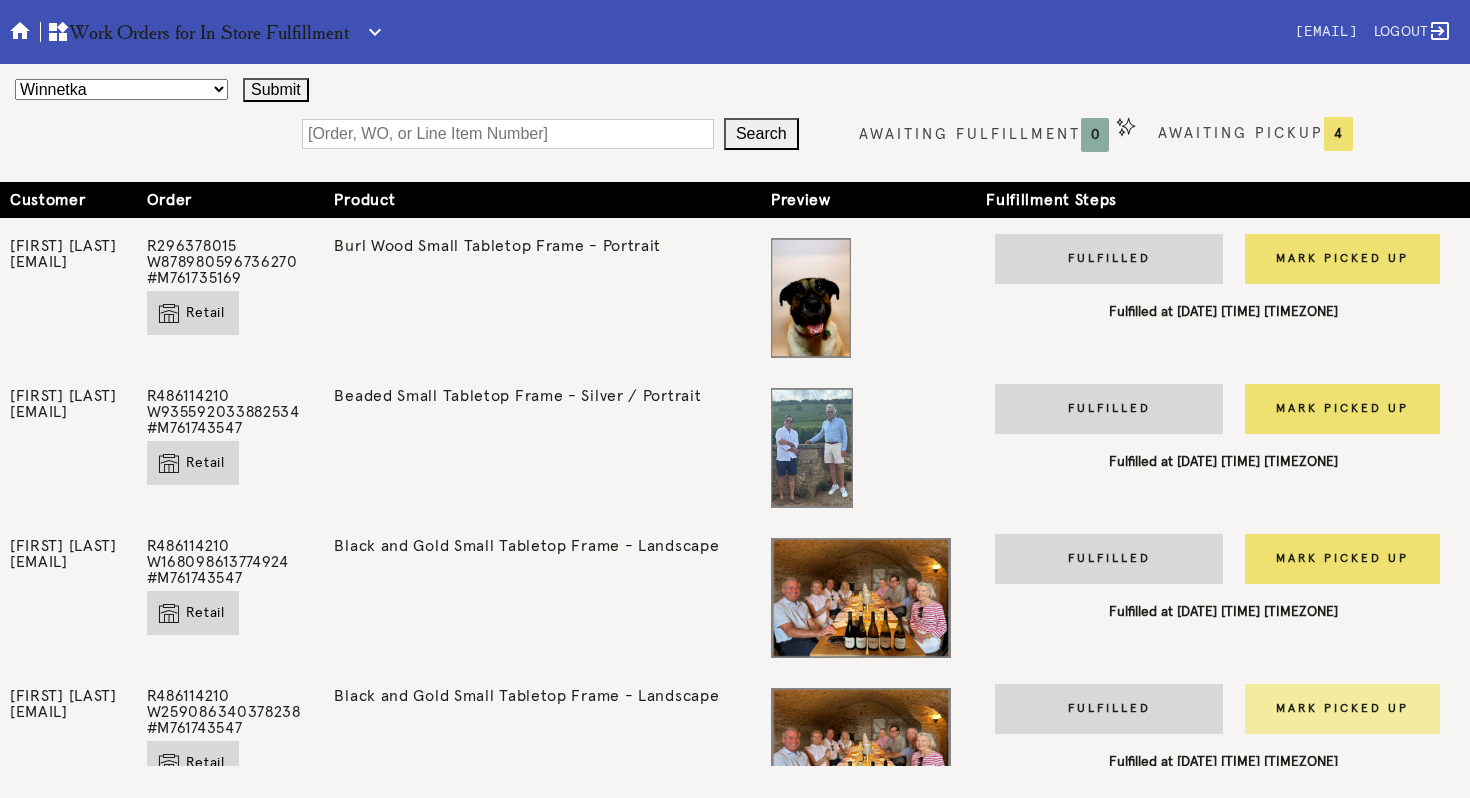 click on "Mark Picked Up" at bounding box center [1342, 709] 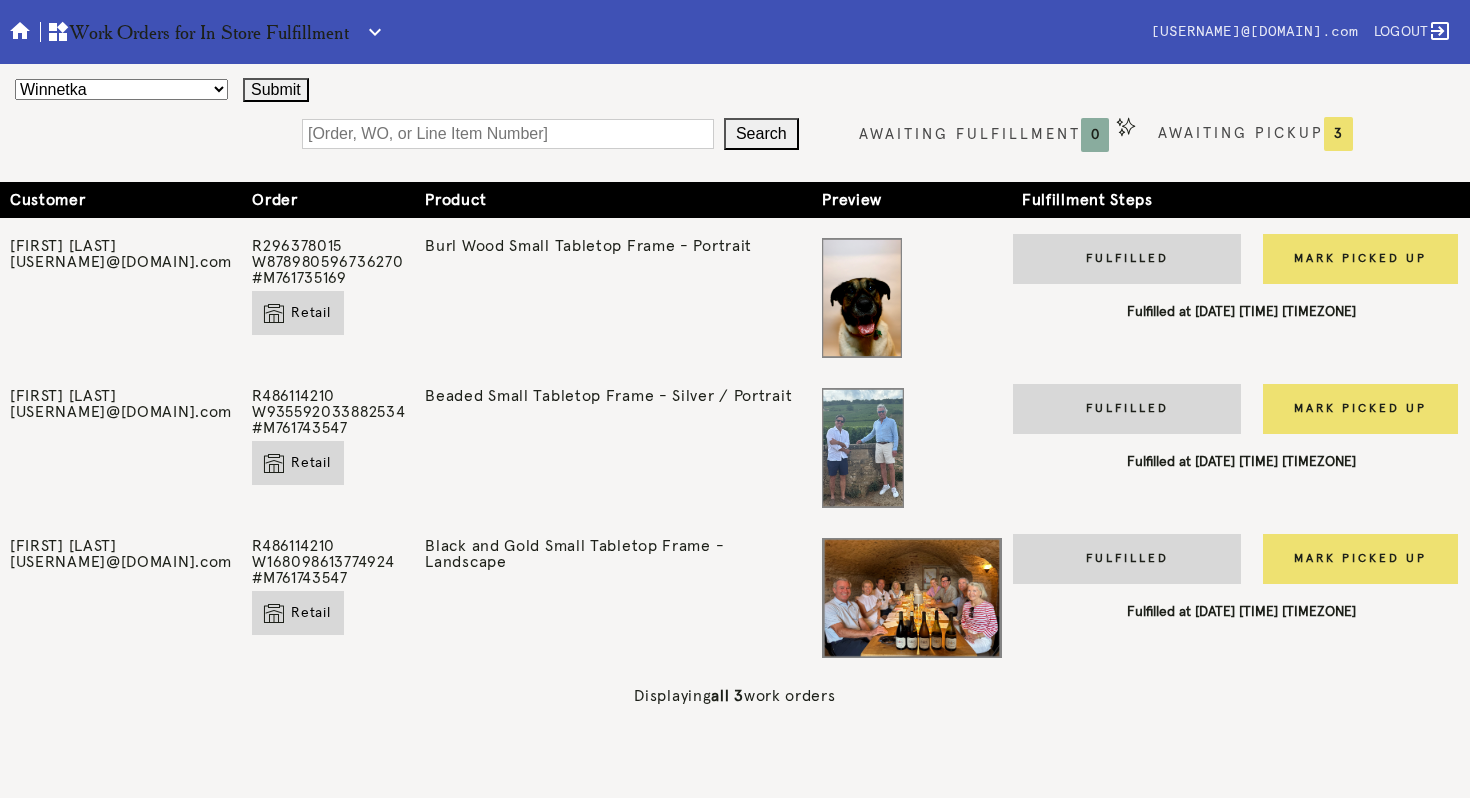 scroll, scrollTop: 0, scrollLeft: 0, axis: both 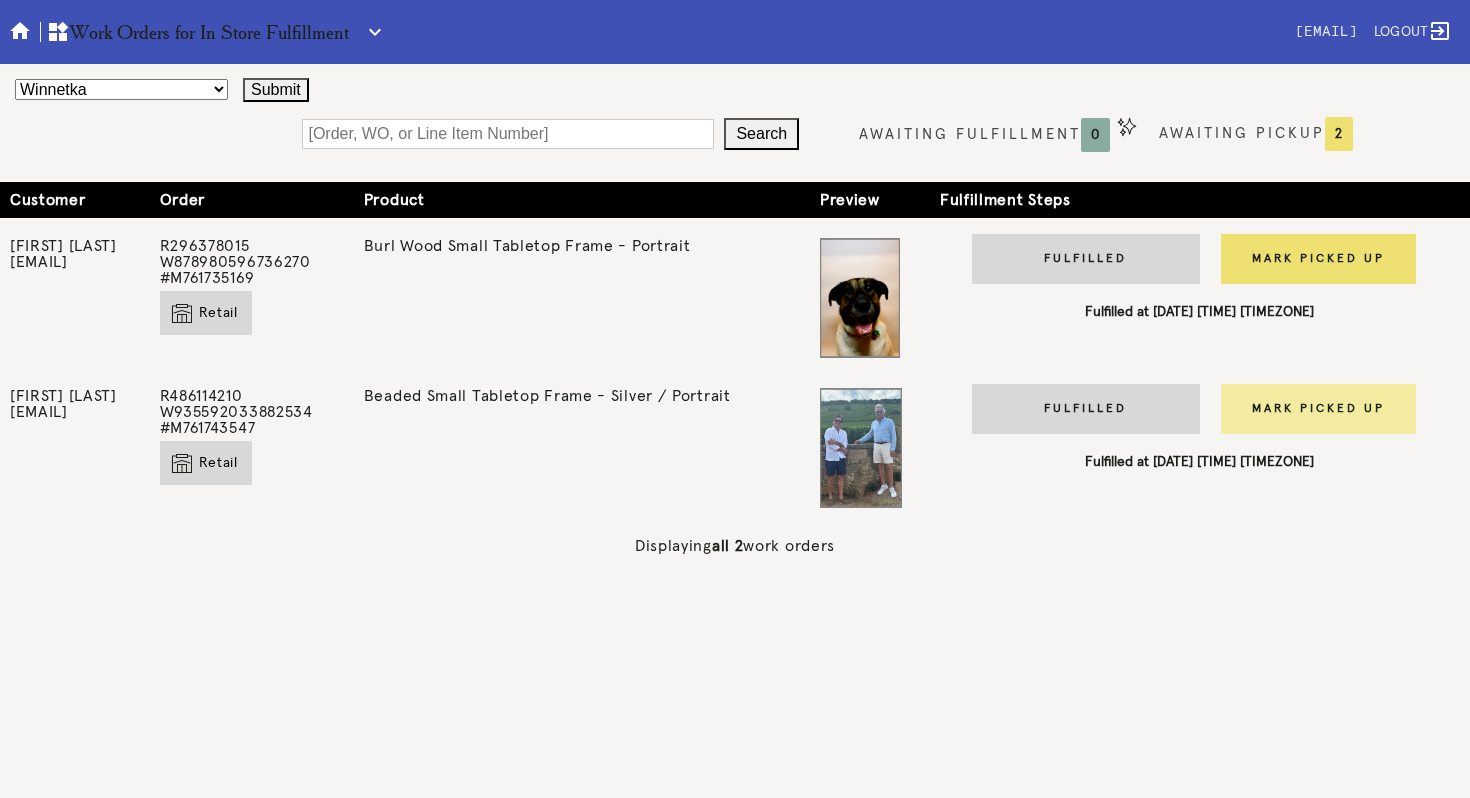 click on "Mark Picked Up" at bounding box center (1318, 409) 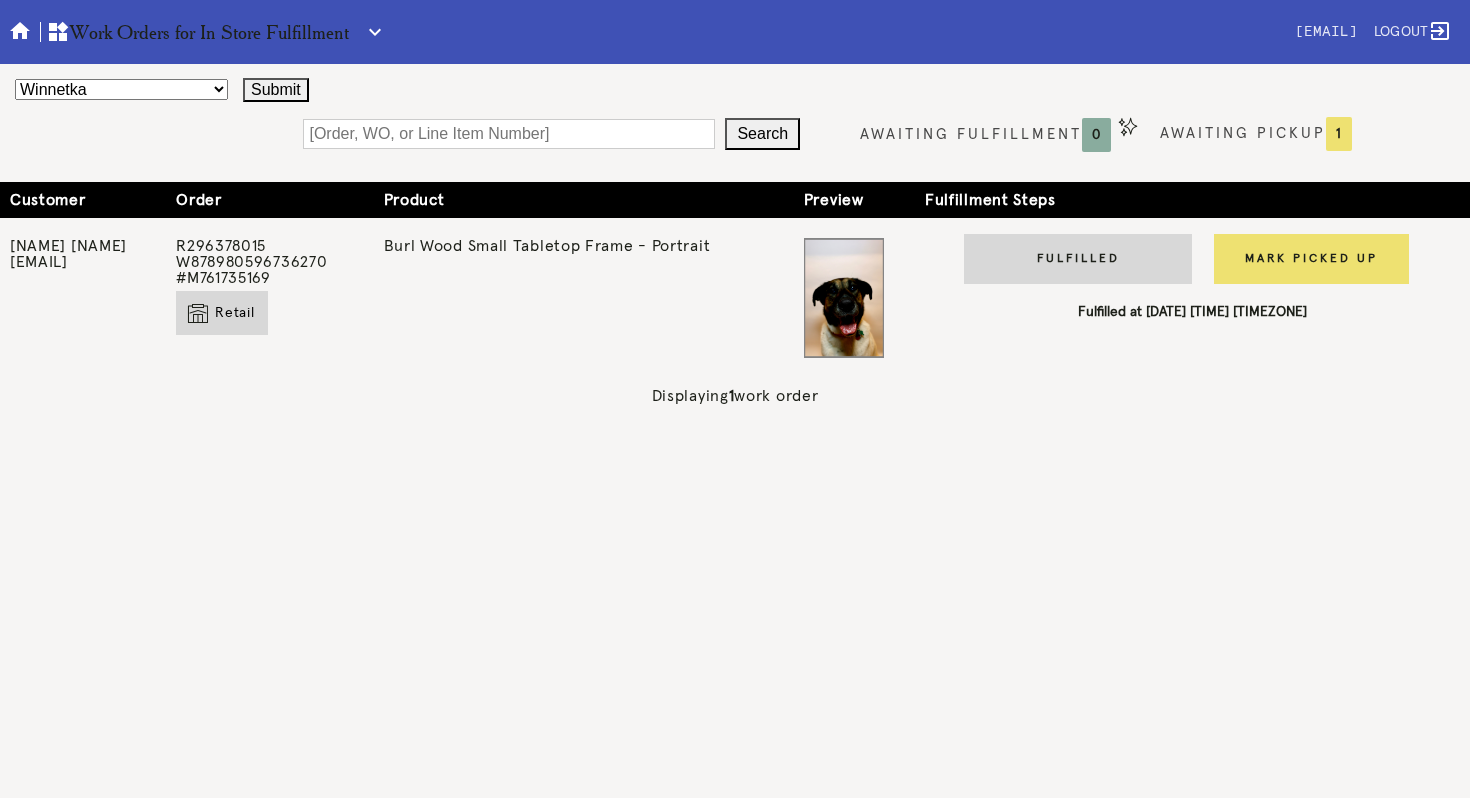scroll, scrollTop: 0, scrollLeft: 0, axis: both 